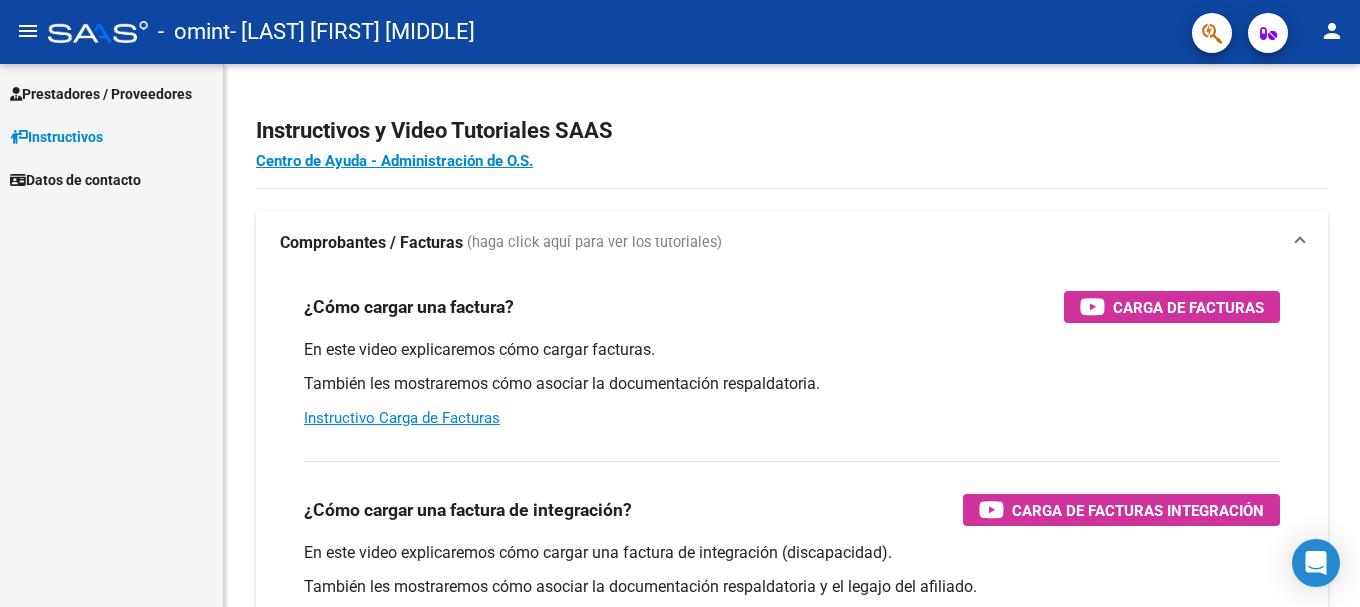 scroll, scrollTop: 0, scrollLeft: 0, axis: both 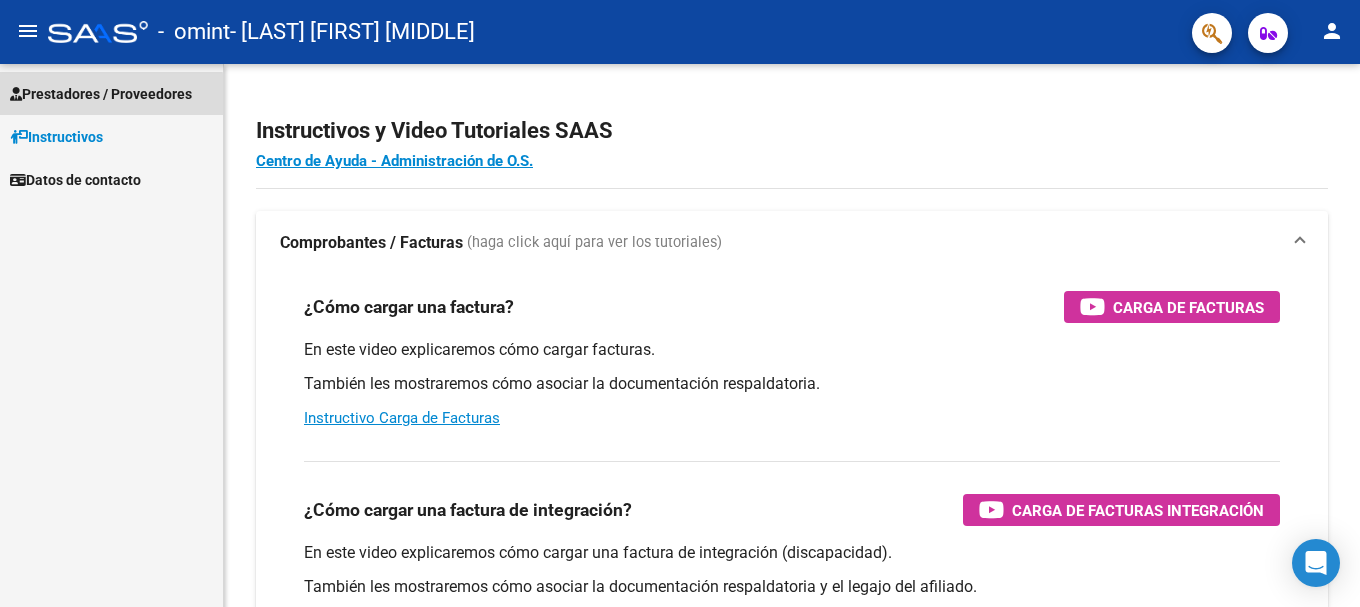 click on "Prestadores / Proveedores" at bounding box center (101, 94) 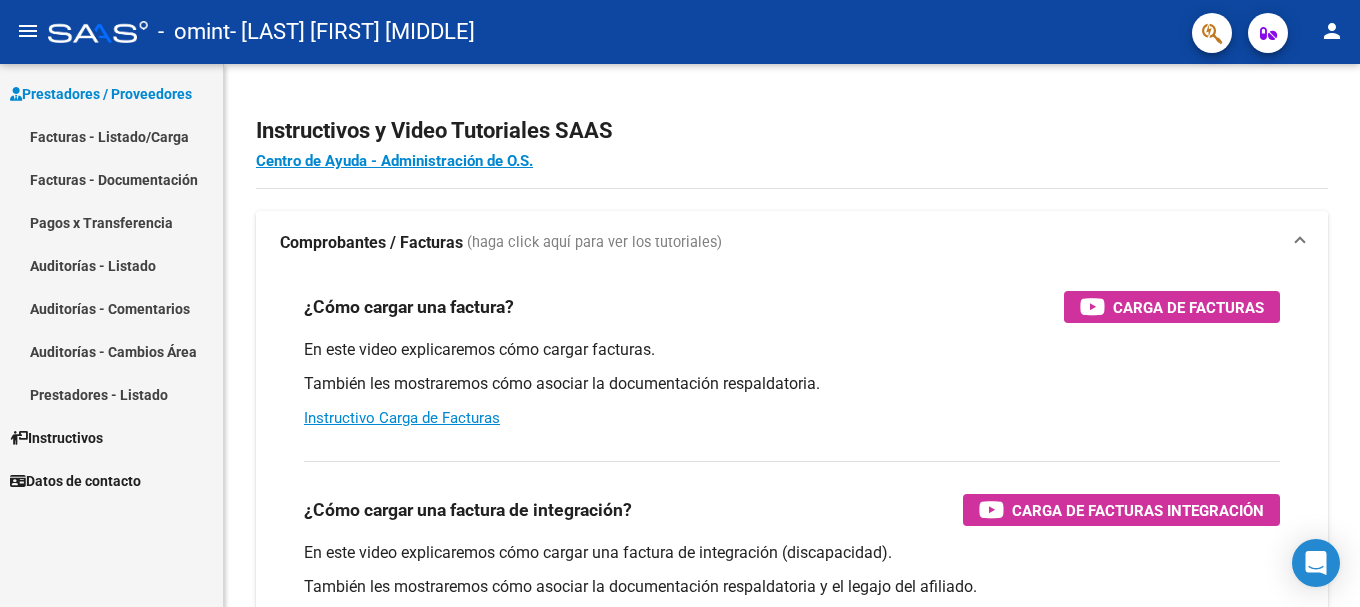 drag, startPoint x: 104, startPoint y: 141, endPoint x: 128, endPoint y: 141, distance: 24 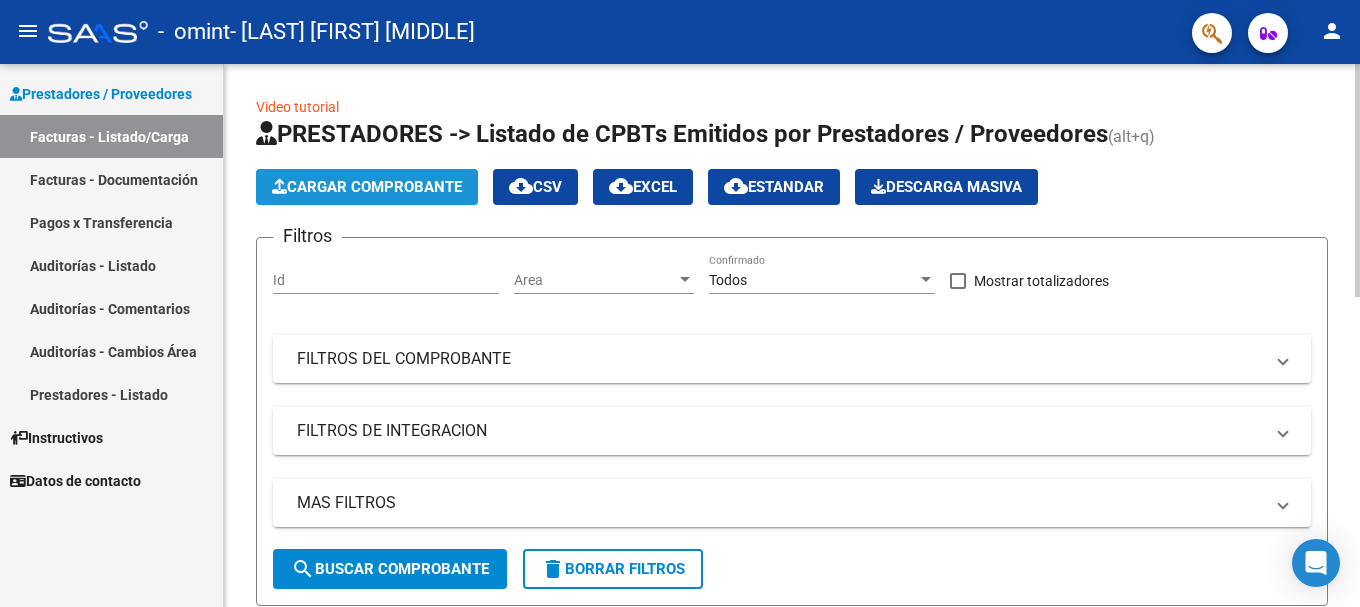 click on "Cargar Comprobante" 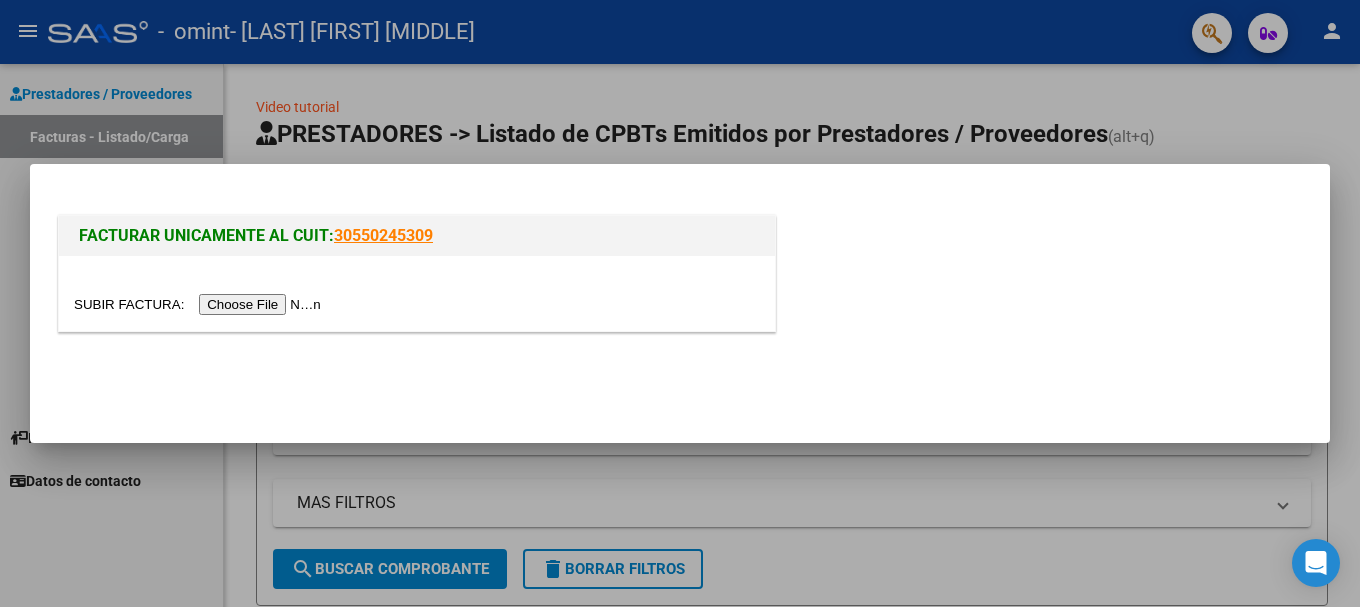 click at bounding box center [200, 304] 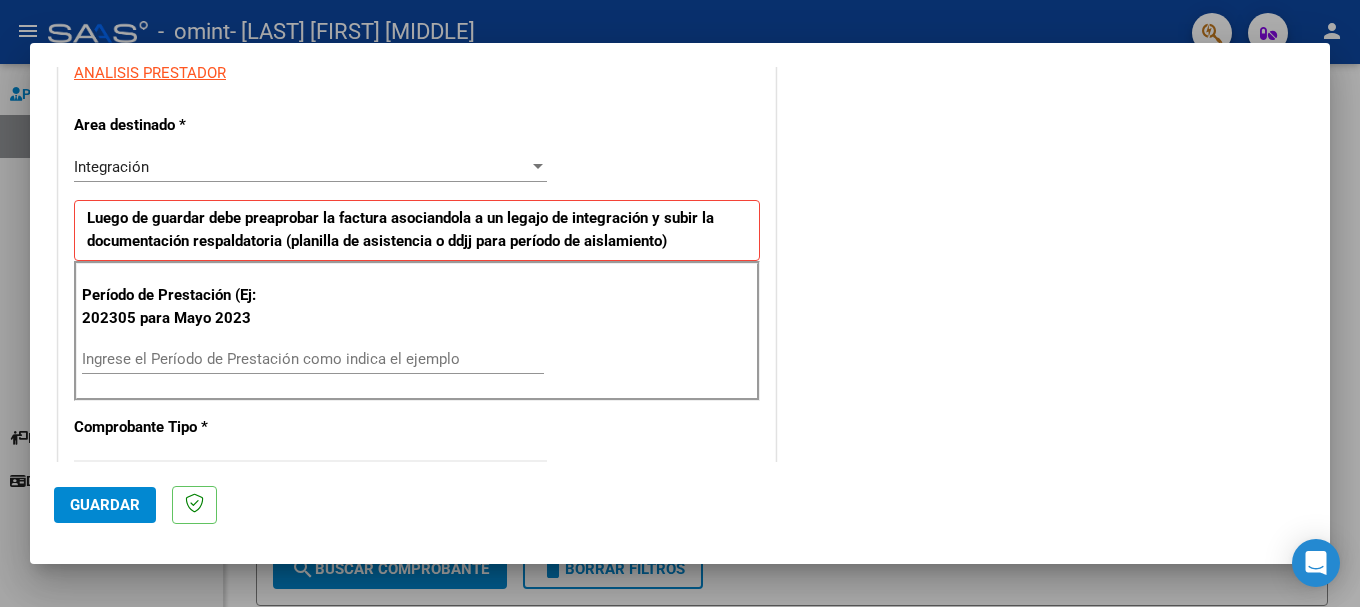 scroll, scrollTop: 327, scrollLeft: 0, axis: vertical 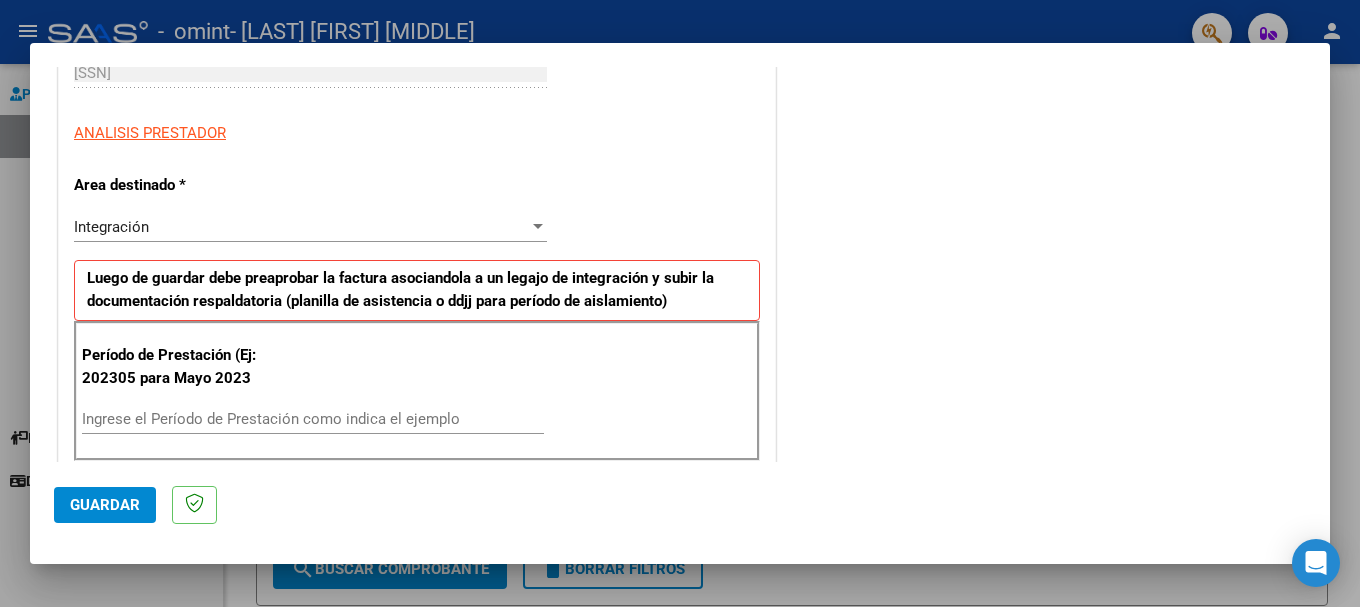 click on "Ingrese el Período de Prestación como indica el ejemplo" at bounding box center (313, 419) 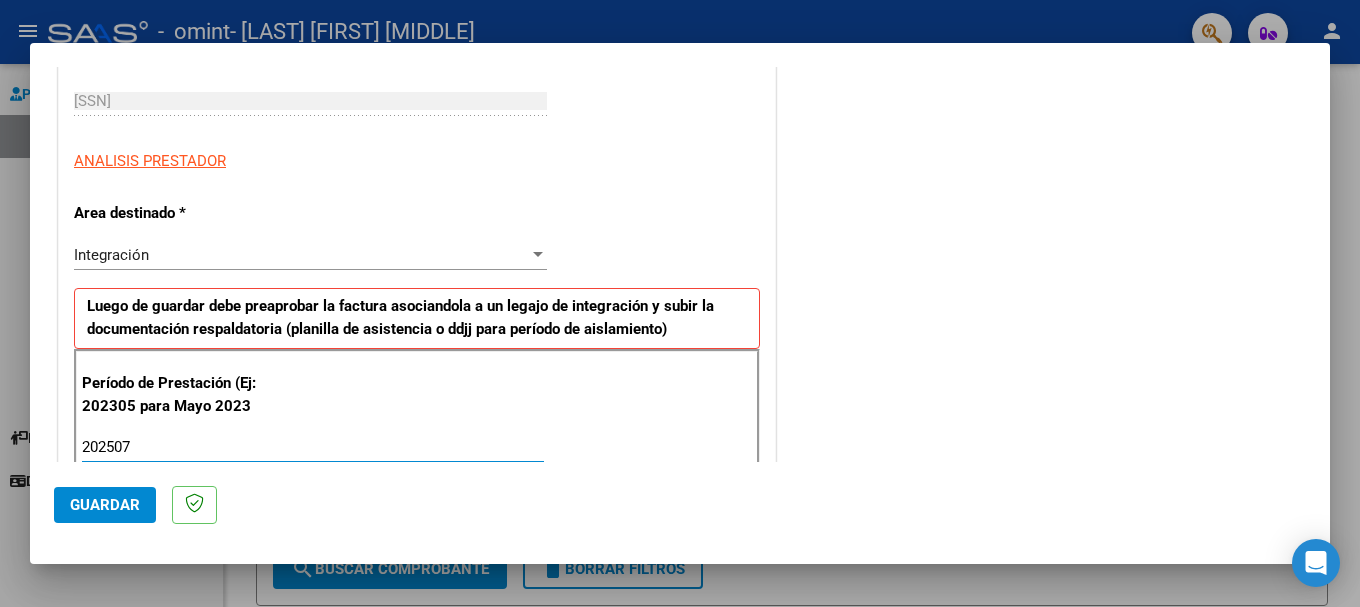 scroll, scrollTop: 300, scrollLeft: 0, axis: vertical 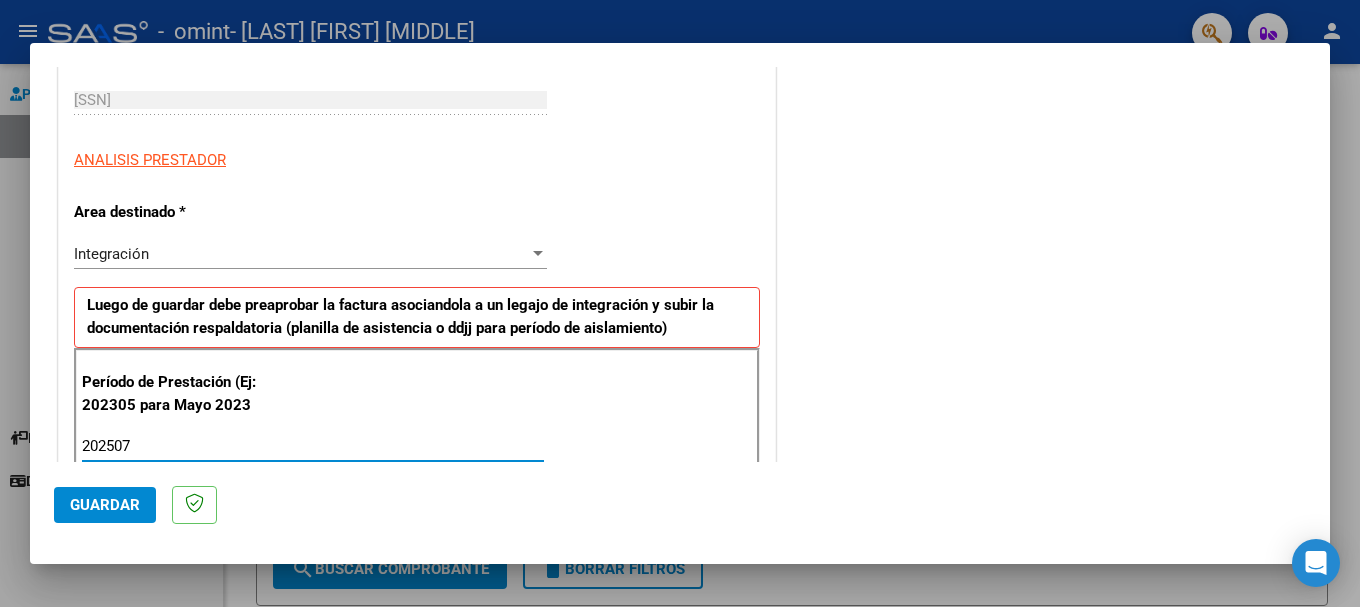type on "202507" 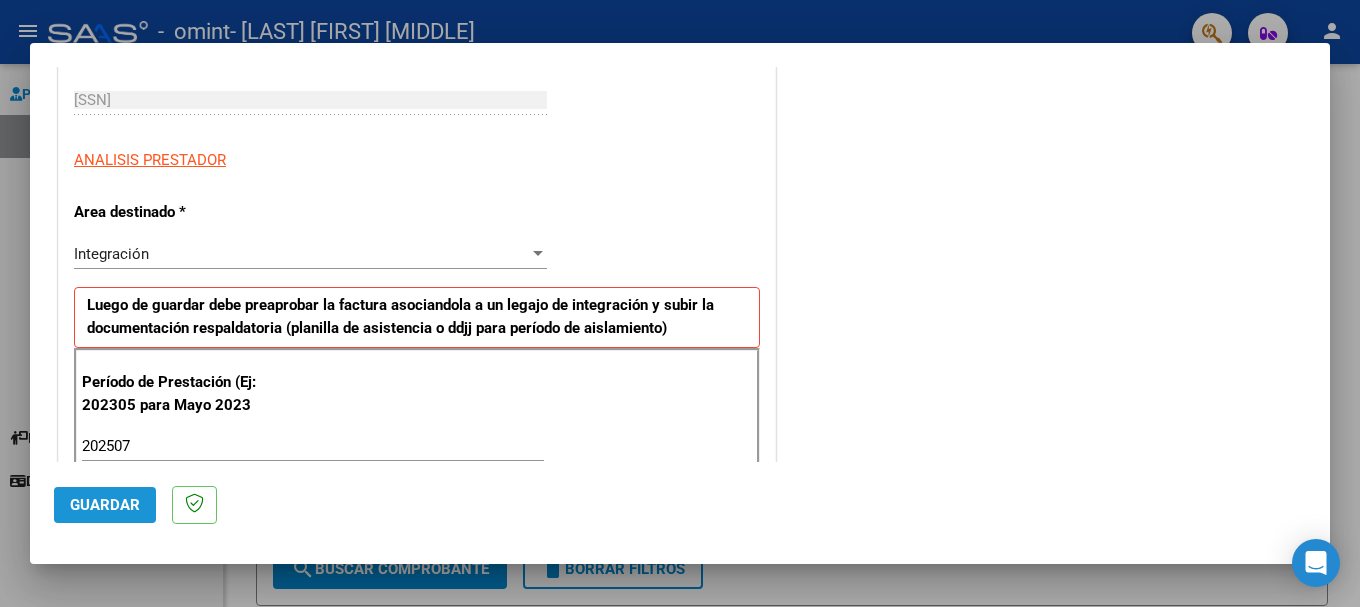 click on "Guardar" 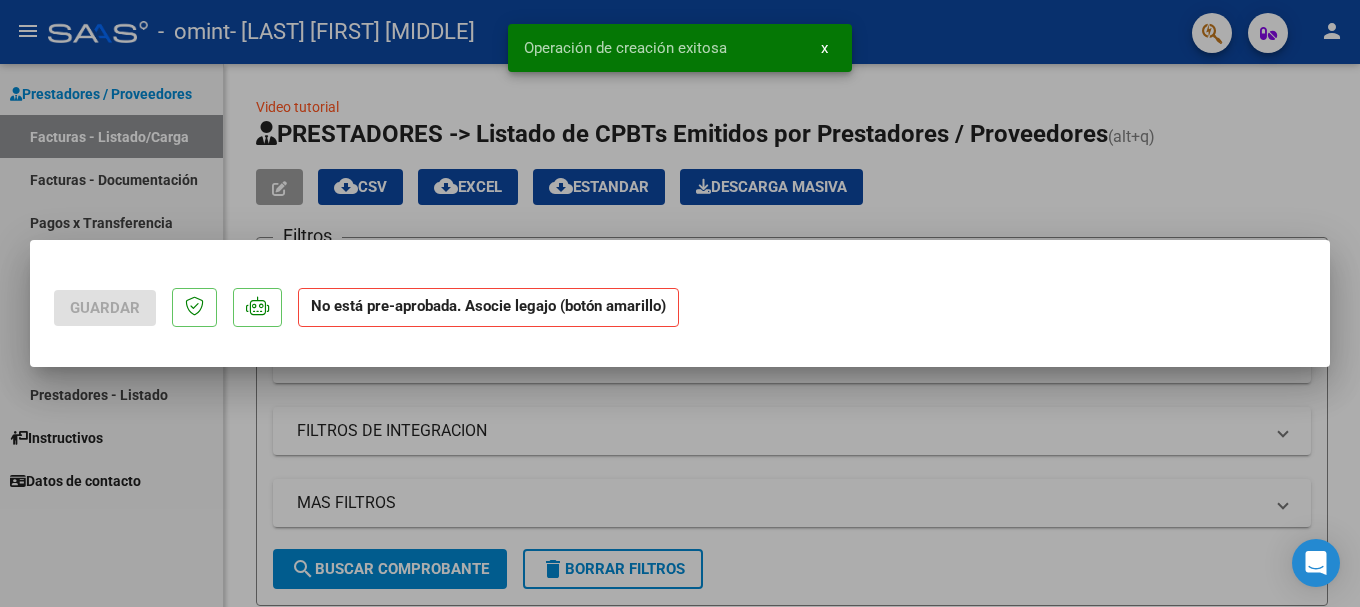 scroll, scrollTop: 0, scrollLeft: 0, axis: both 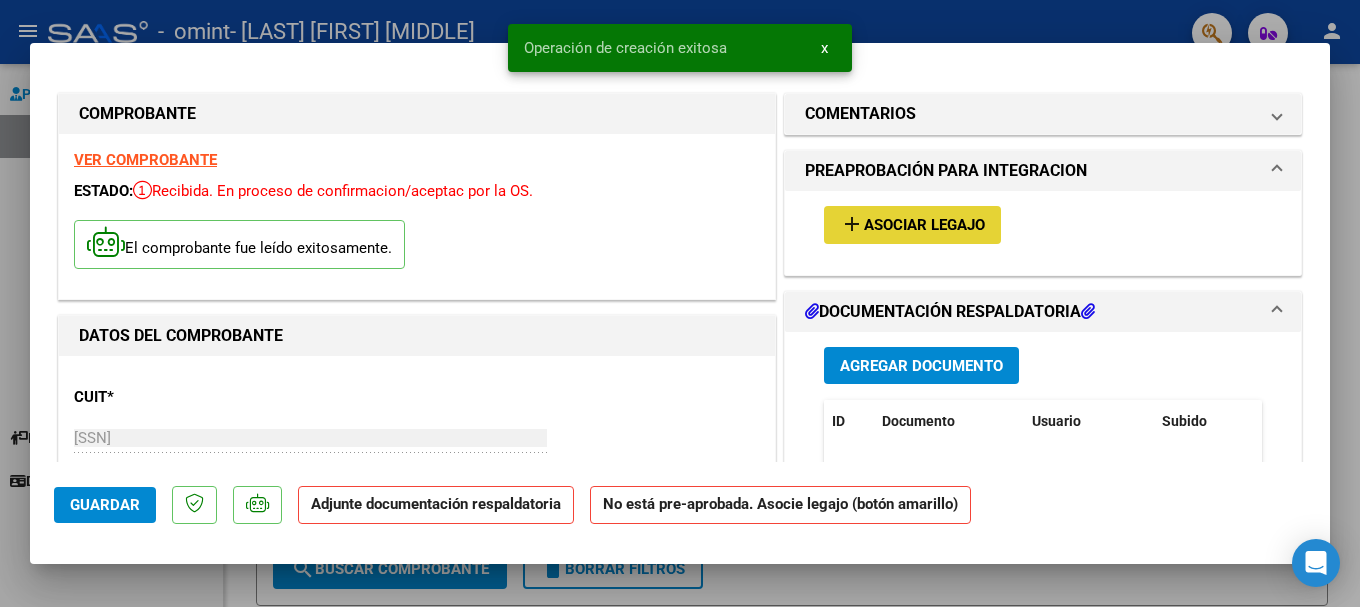 click on "Asociar Legajo" at bounding box center [924, 226] 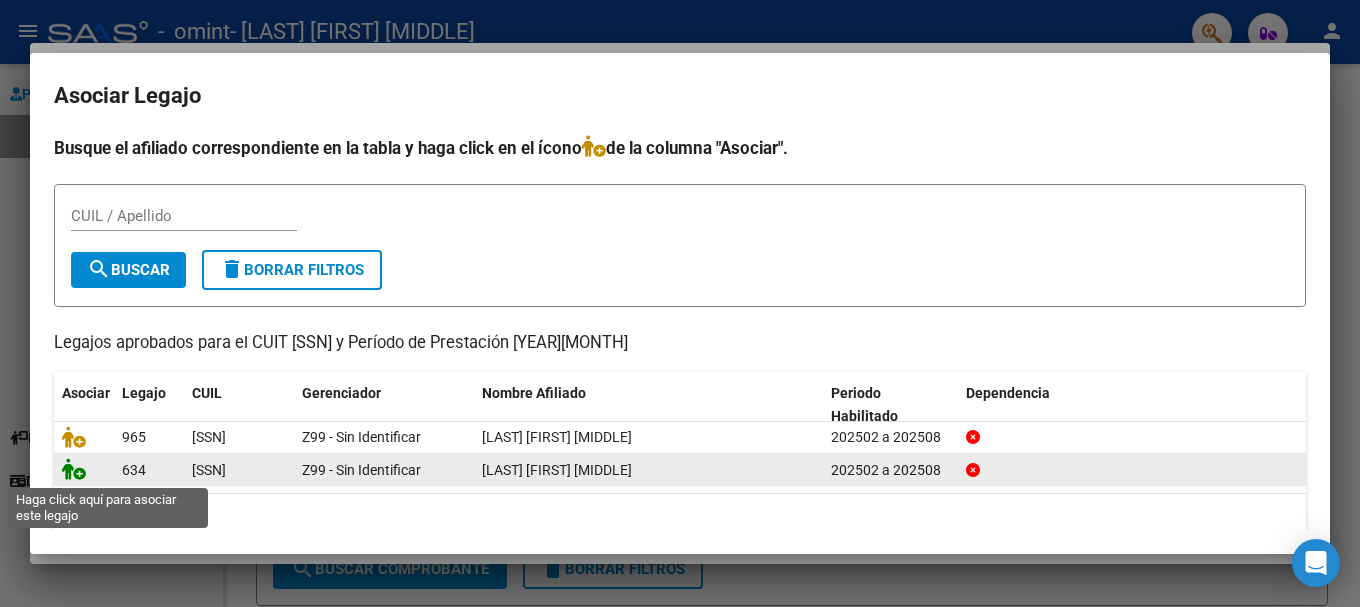 click 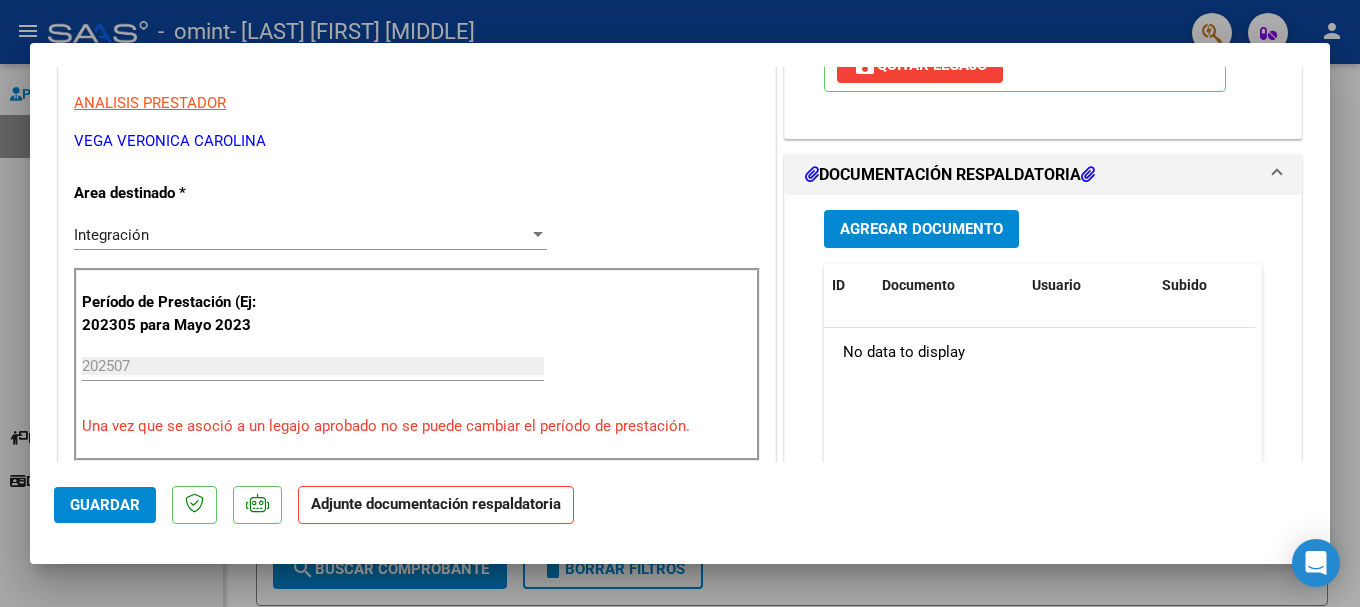 scroll, scrollTop: 400, scrollLeft: 0, axis: vertical 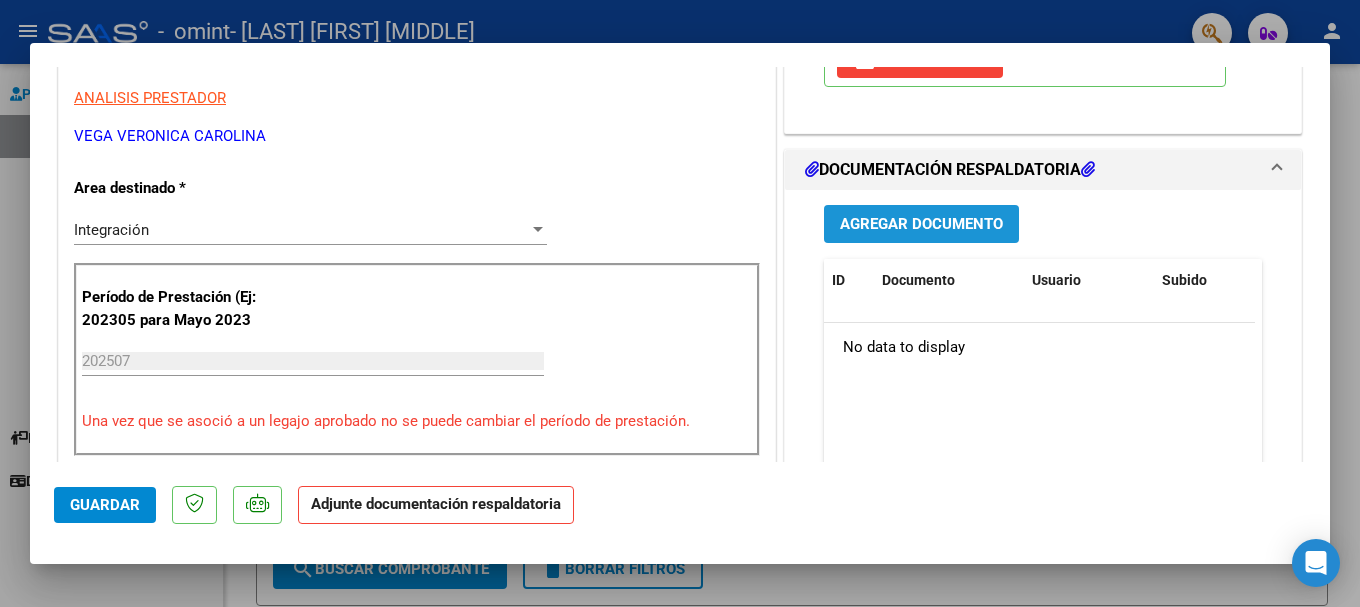 click on "Agregar Documento" at bounding box center (921, 223) 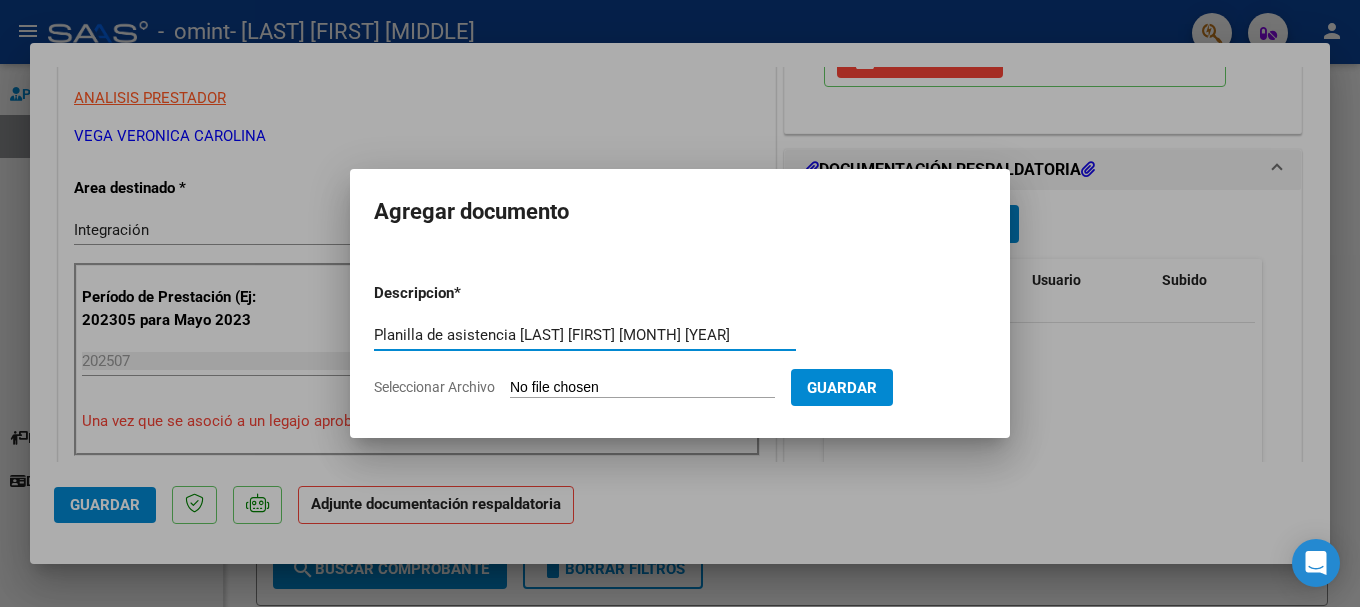 type on "Planilla de asistencia [LAST] [FIRST] [MONTH] [YEAR]" 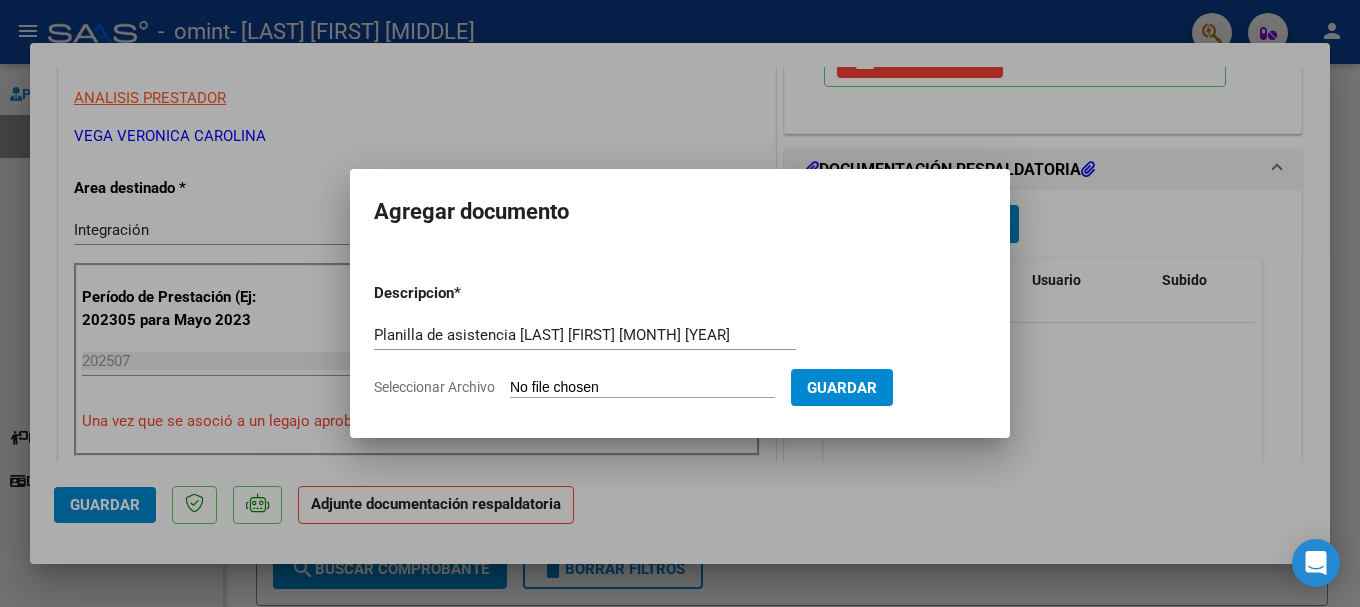 click on "Seleccionar Archivo" 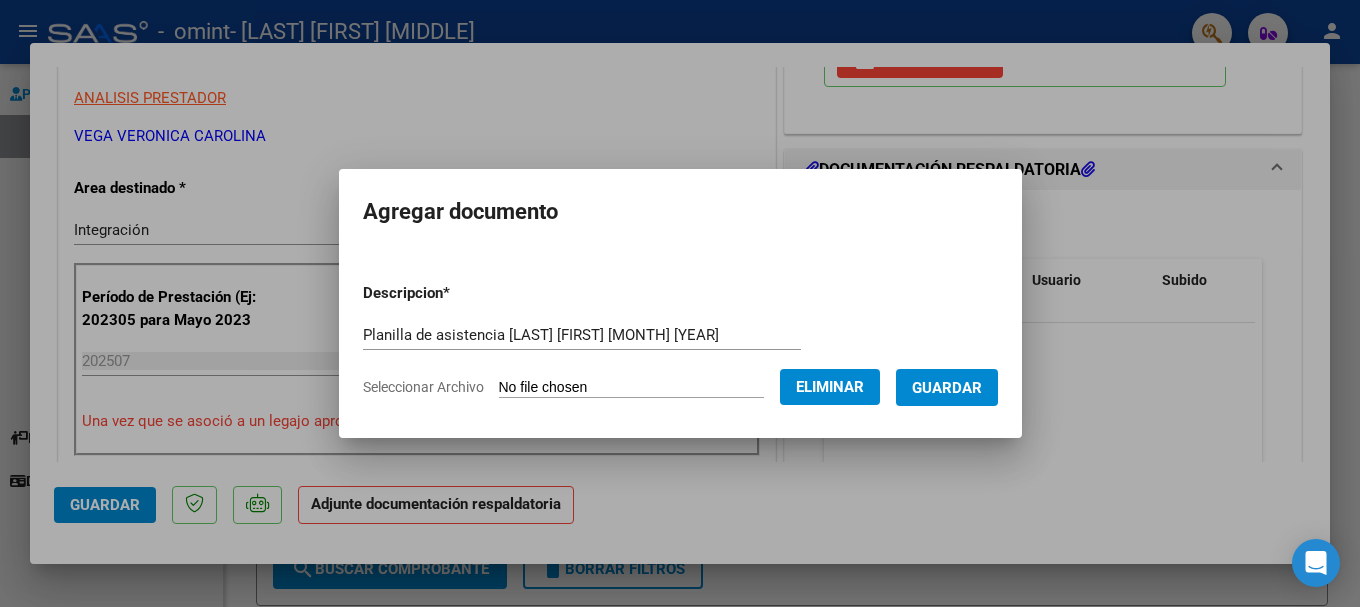 click on "Guardar" at bounding box center [947, 388] 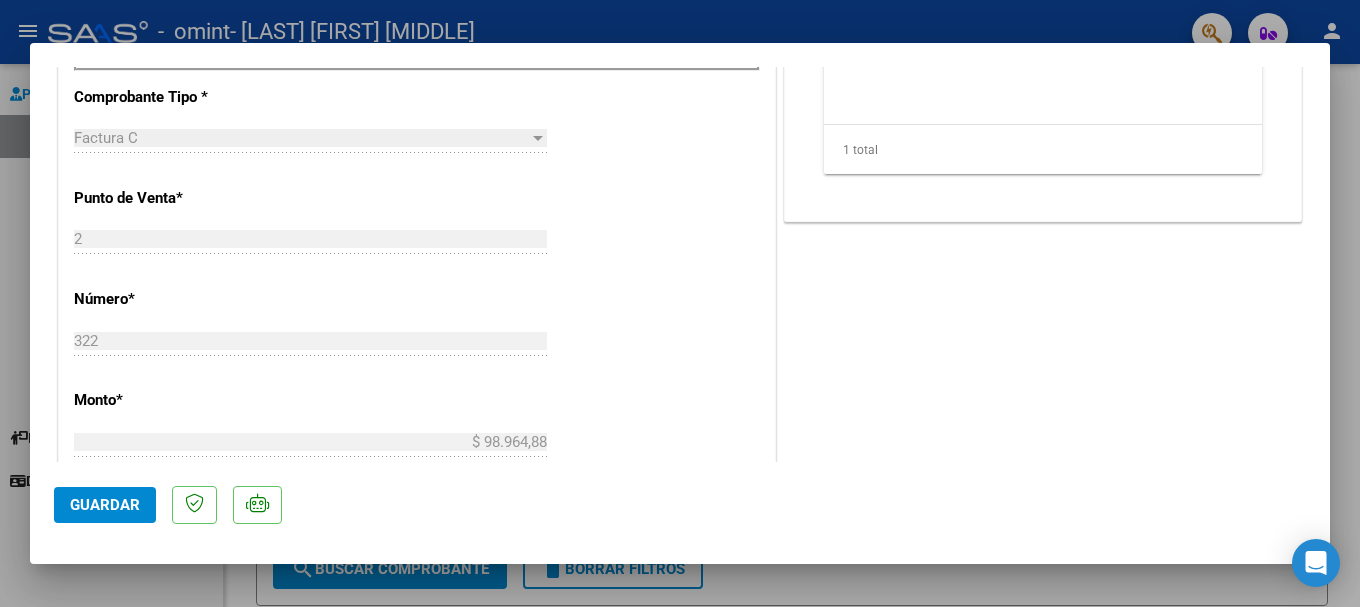 scroll, scrollTop: 700, scrollLeft: 0, axis: vertical 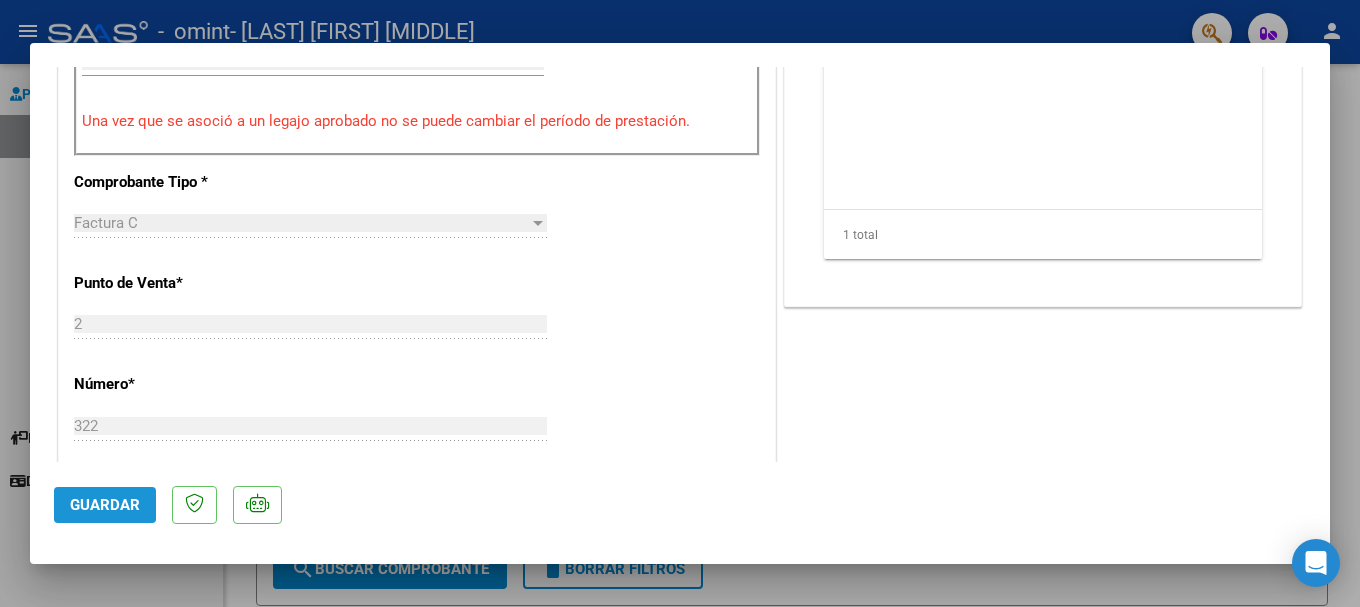 click on "Guardar" 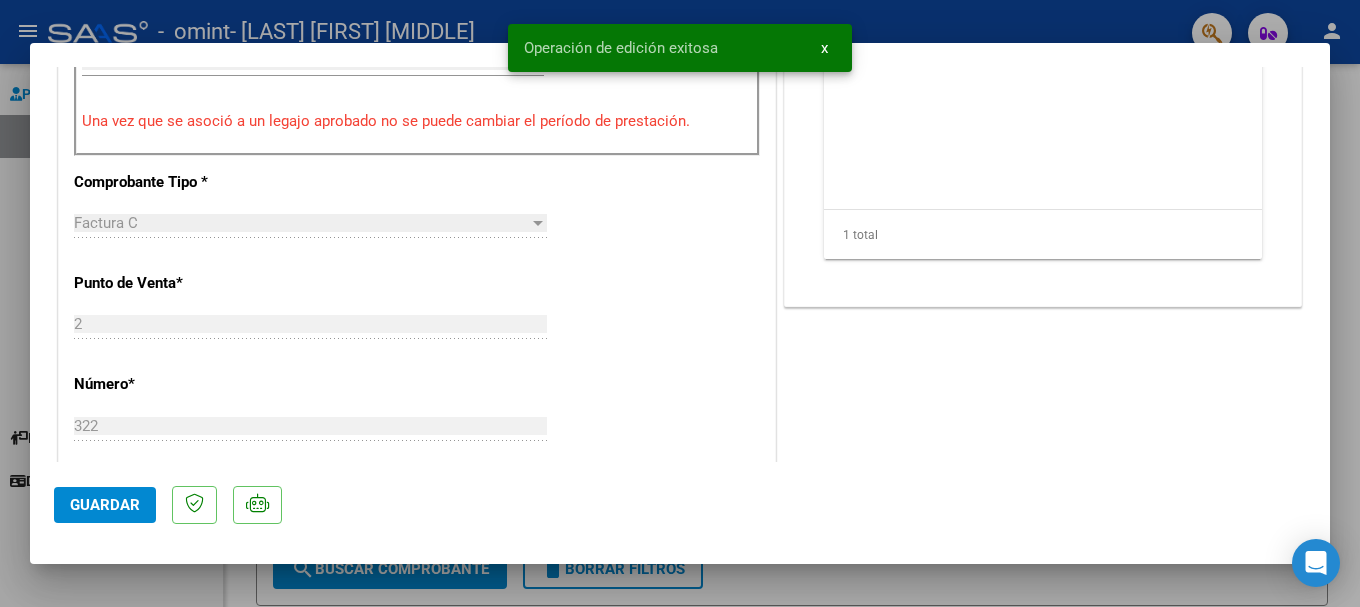 click at bounding box center [680, 303] 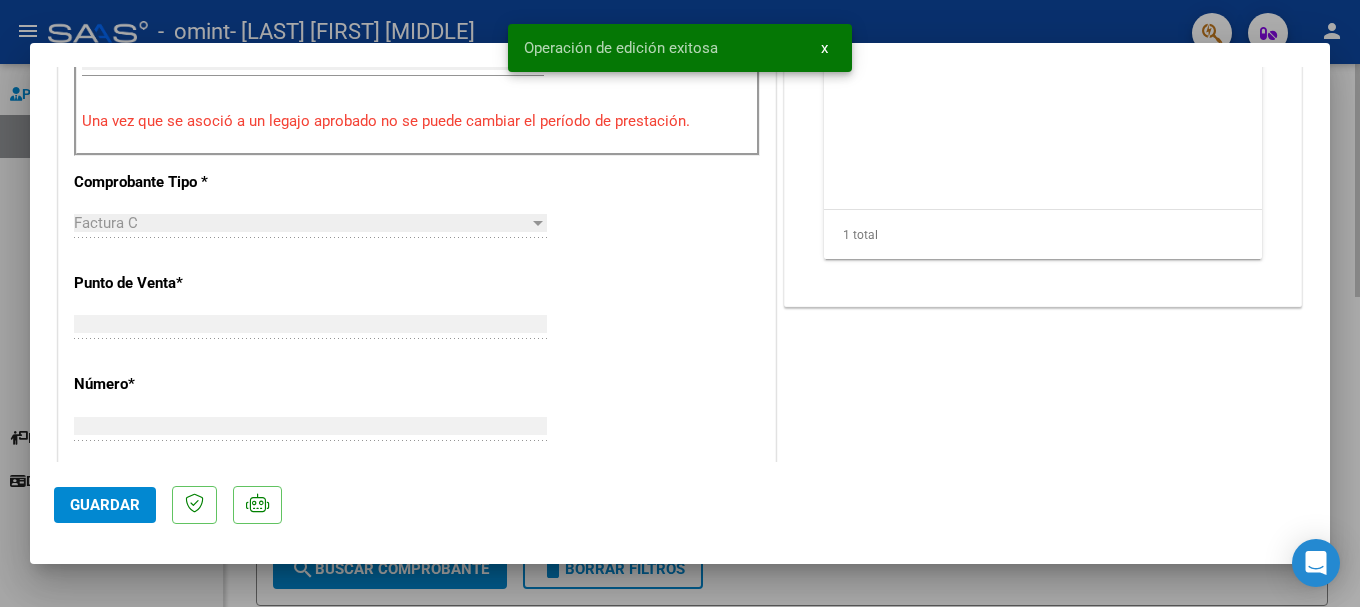 scroll, scrollTop: 659, scrollLeft: 0, axis: vertical 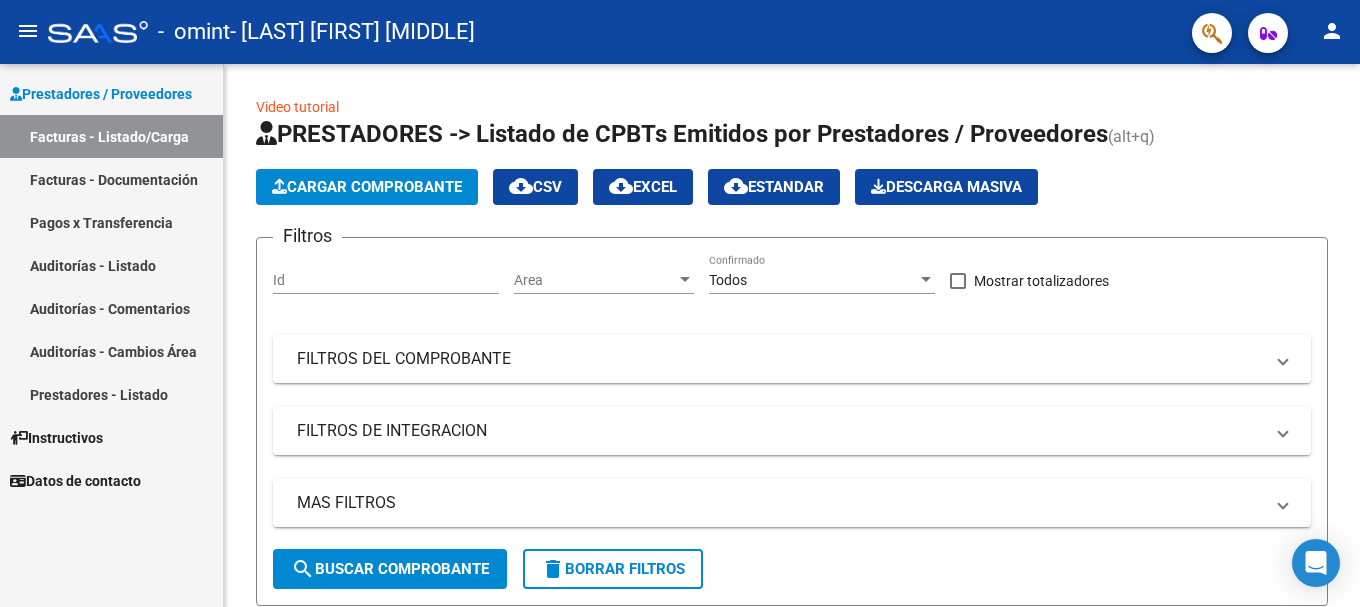 click on "Facturas - Listado/Carga" at bounding box center (111, 136) 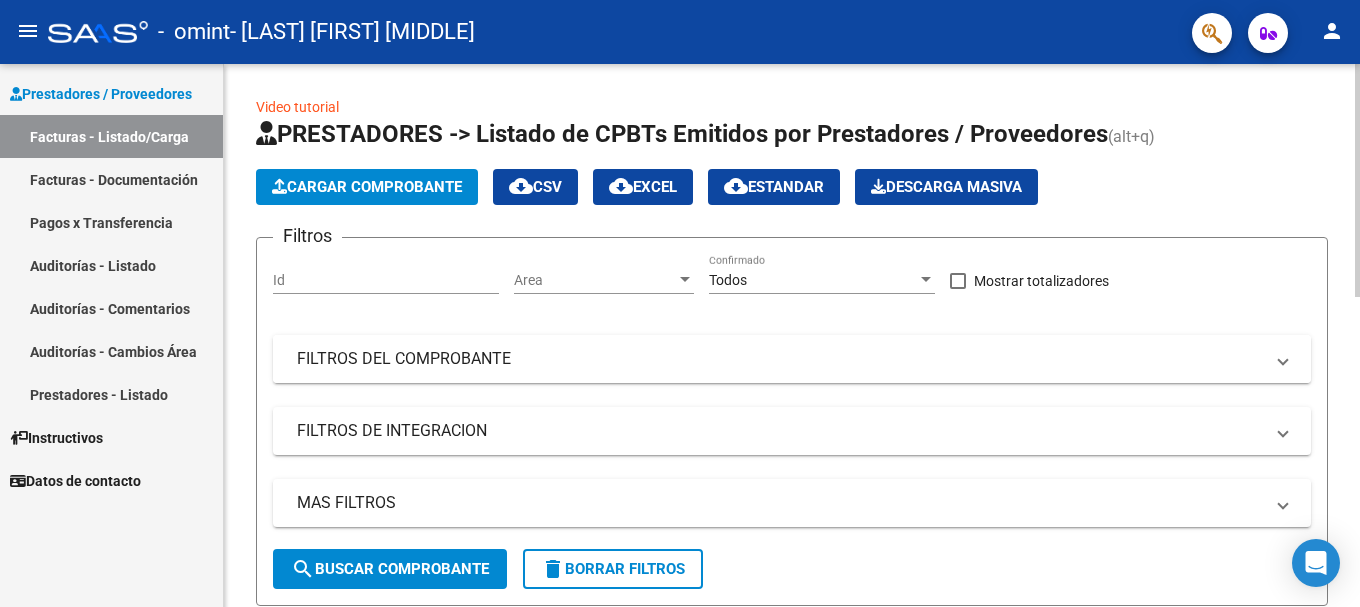 click on "FILTROS DEL COMPROBANTE" at bounding box center (780, 359) 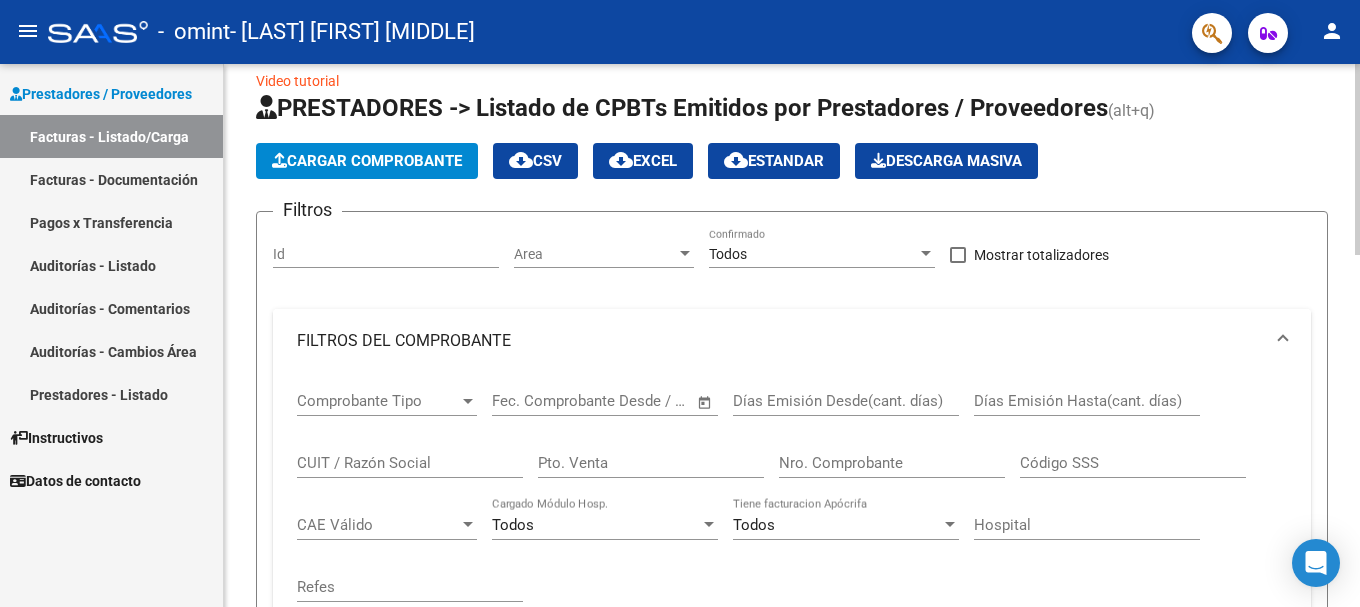 scroll, scrollTop: 0, scrollLeft: 0, axis: both 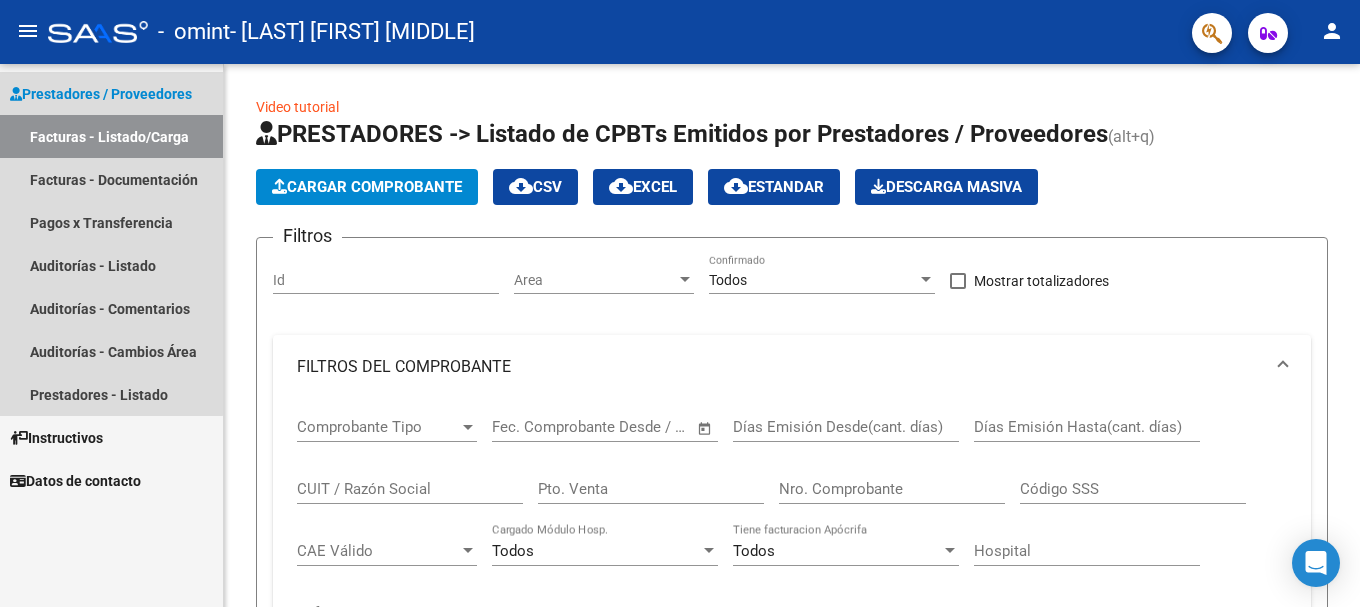 click on "Facturas - Listado/Carga" at bounding box center [111, 136] 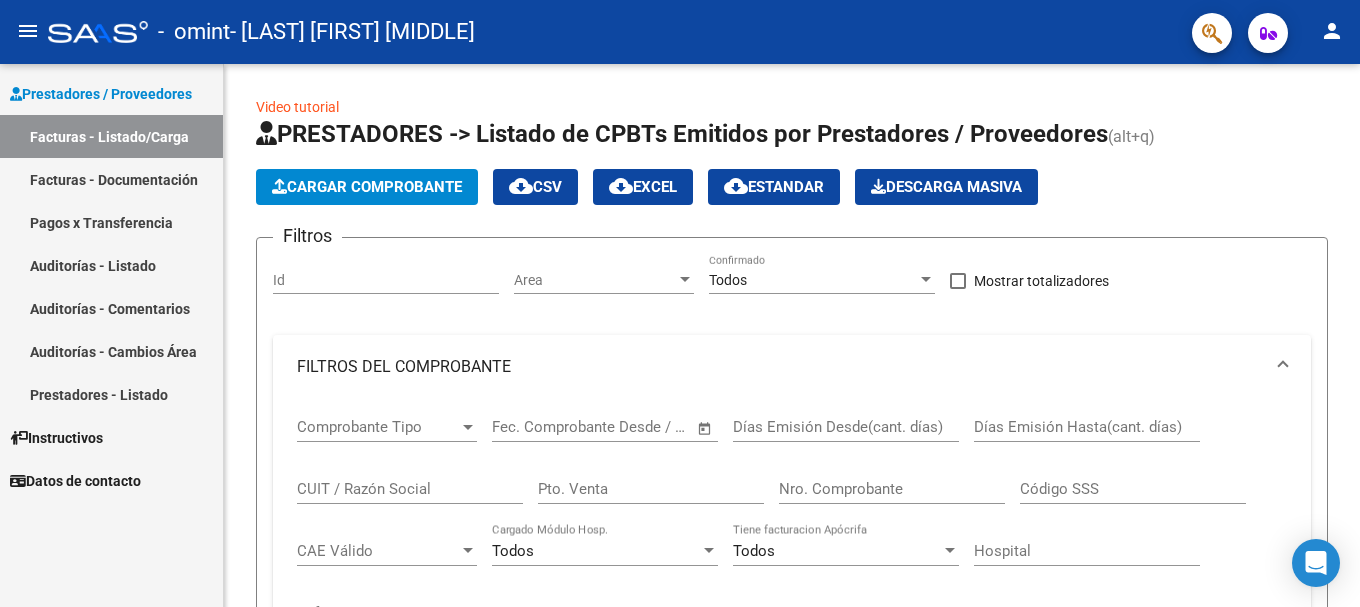 click on "Facturas - Documentación" at bounding box center (111, 179) 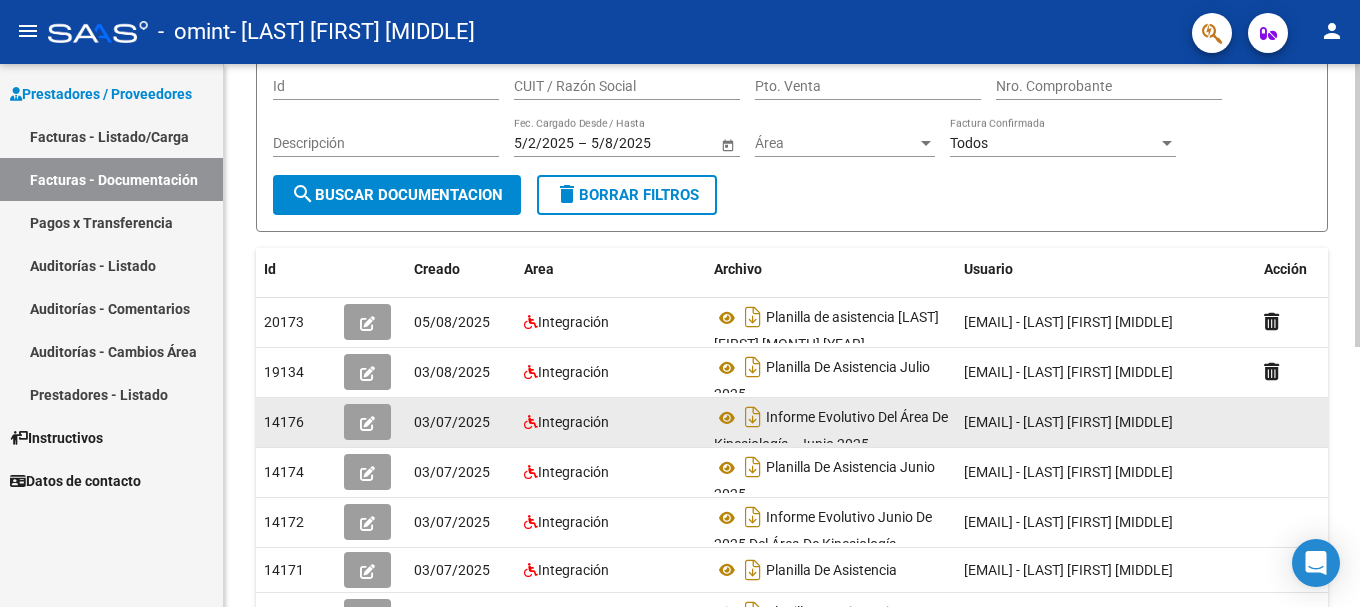 scroll, scrollTop: 200, scrollLeft: 0, axis: vertical 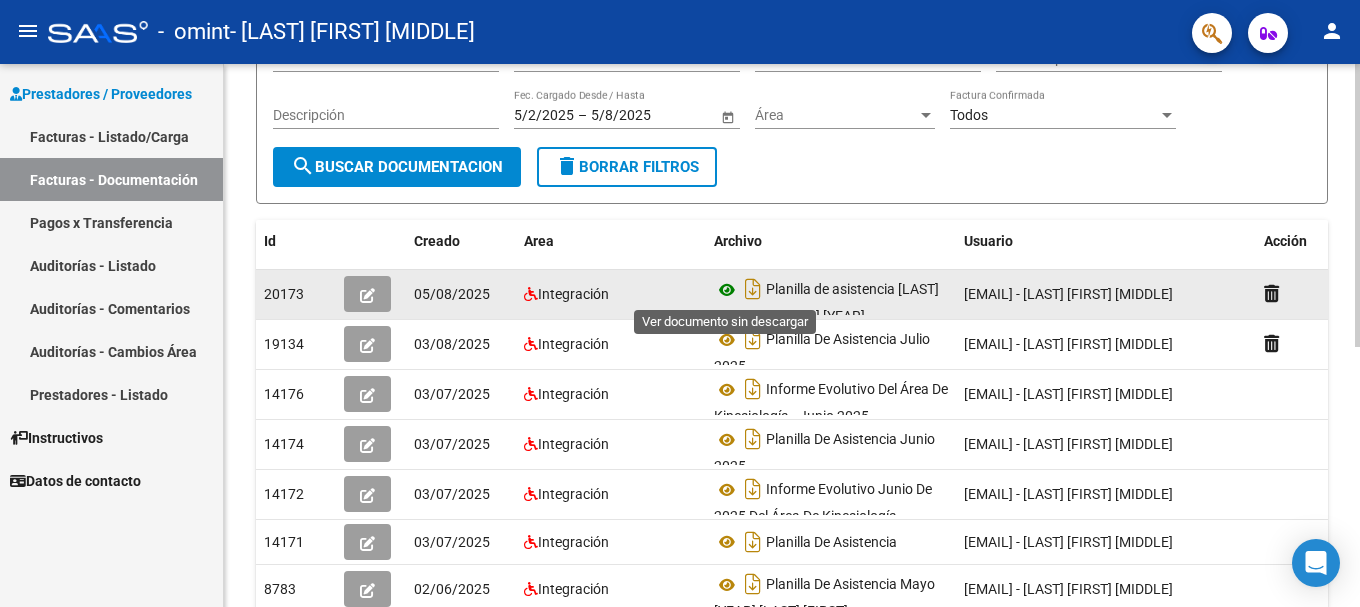 click 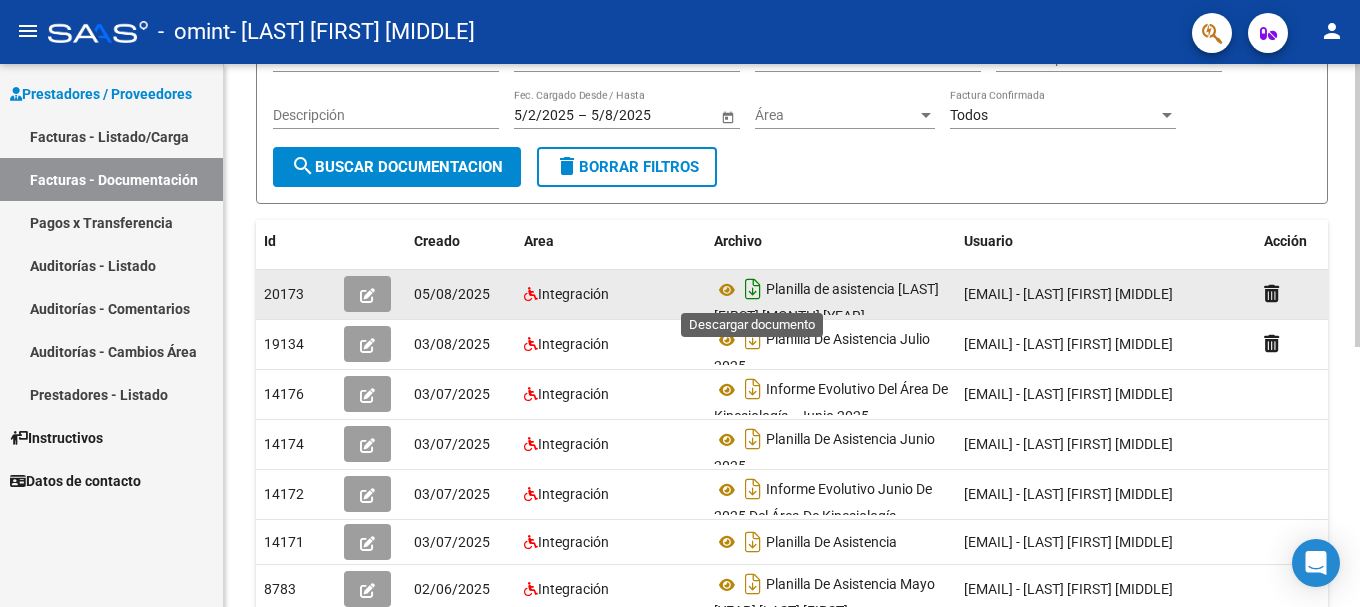 click 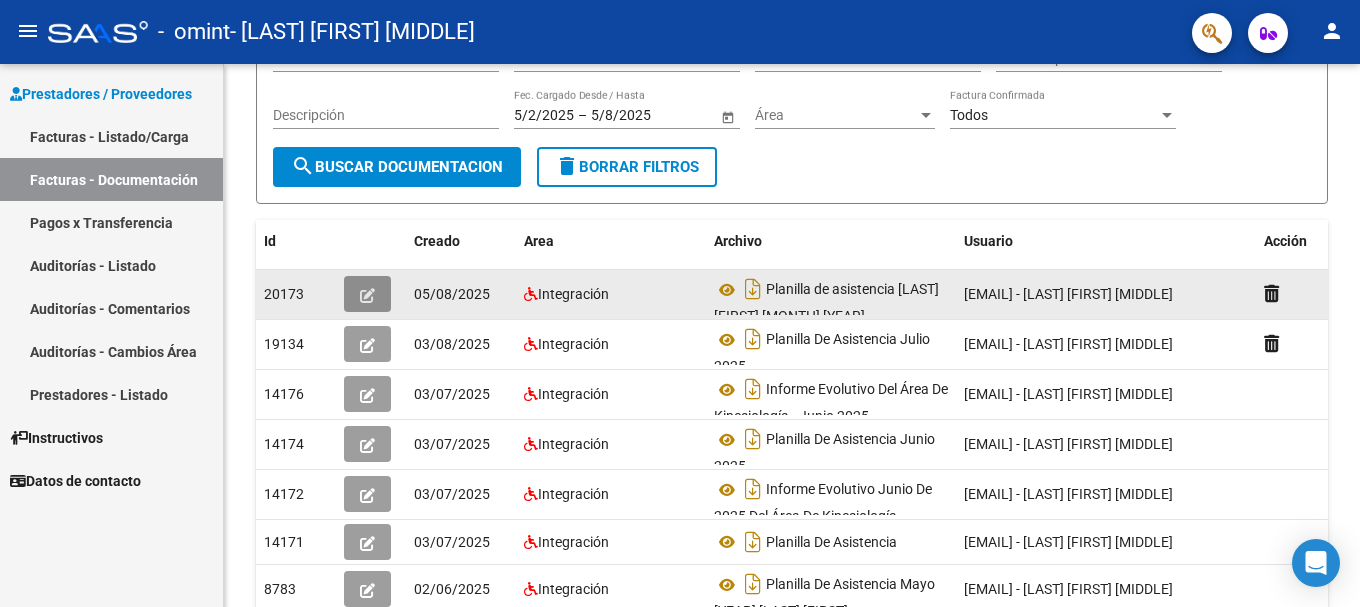 click 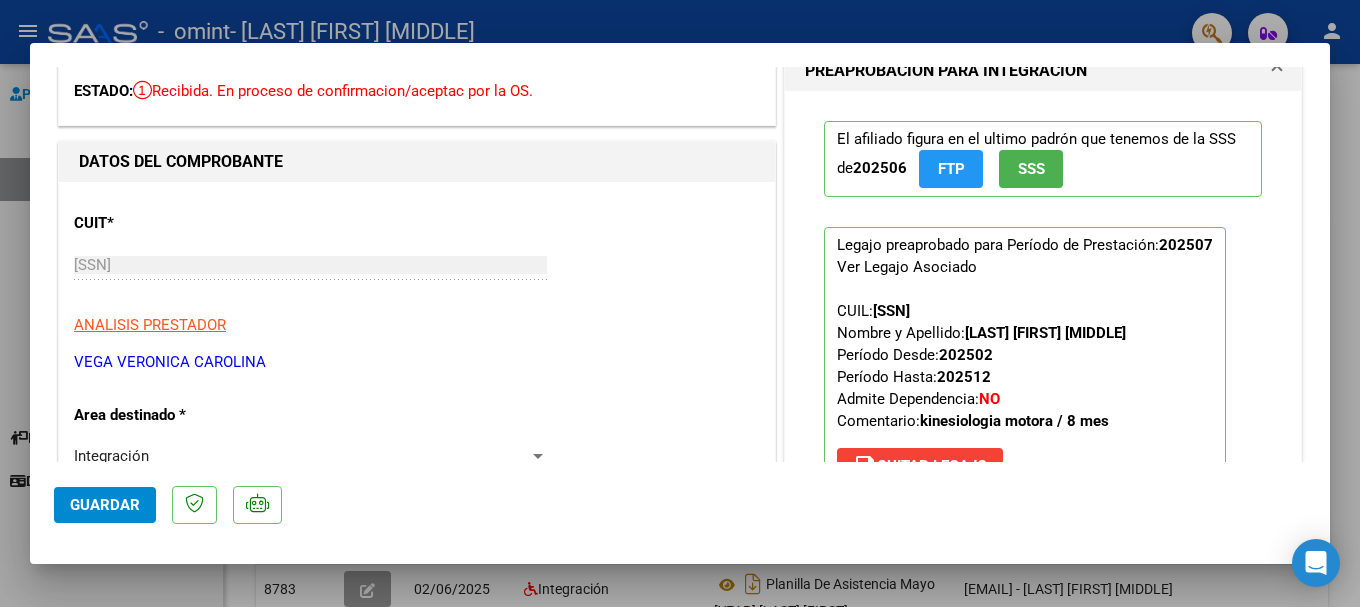 scroll, scrollTop: 0, scrollLeft: 0, axis: both 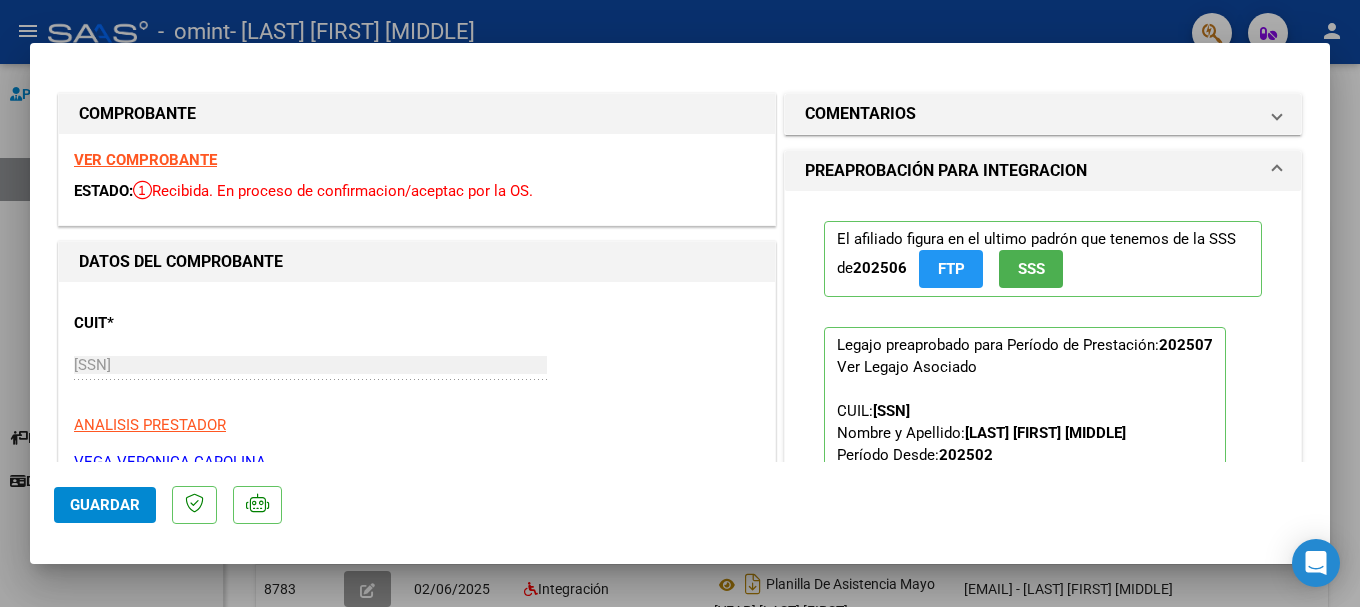 click at bounding box center [680, 303] 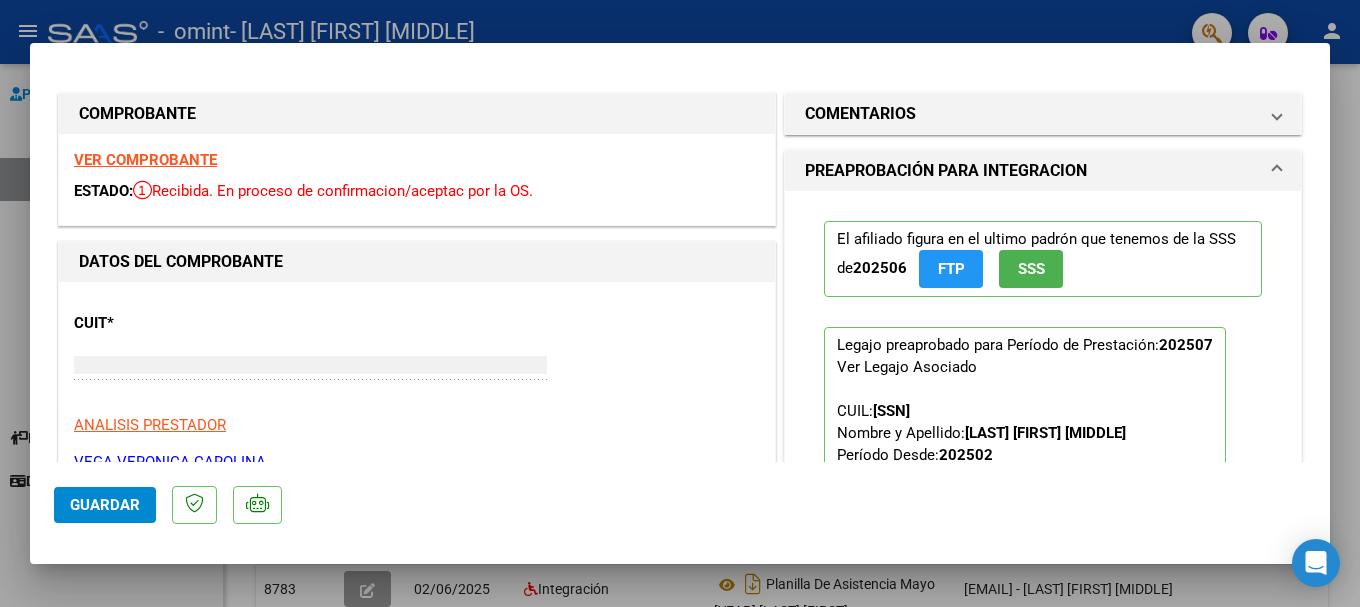 type 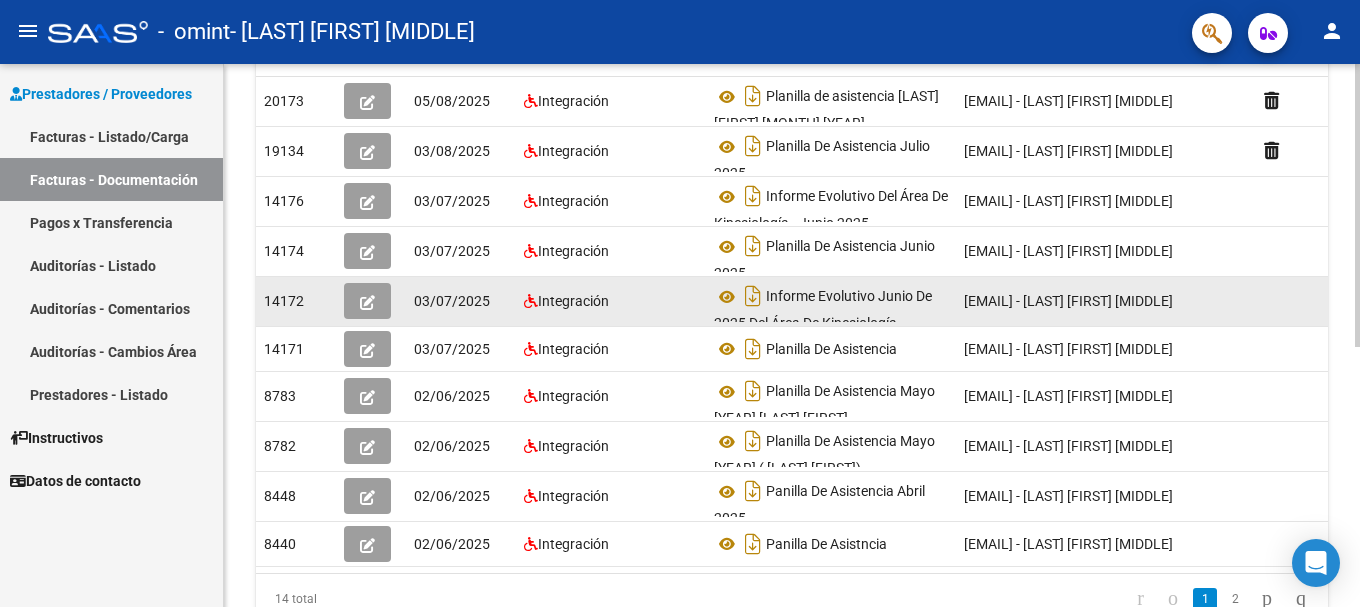 scroll, scrollTop: 400, scrollLeft: 0, axis: vertical 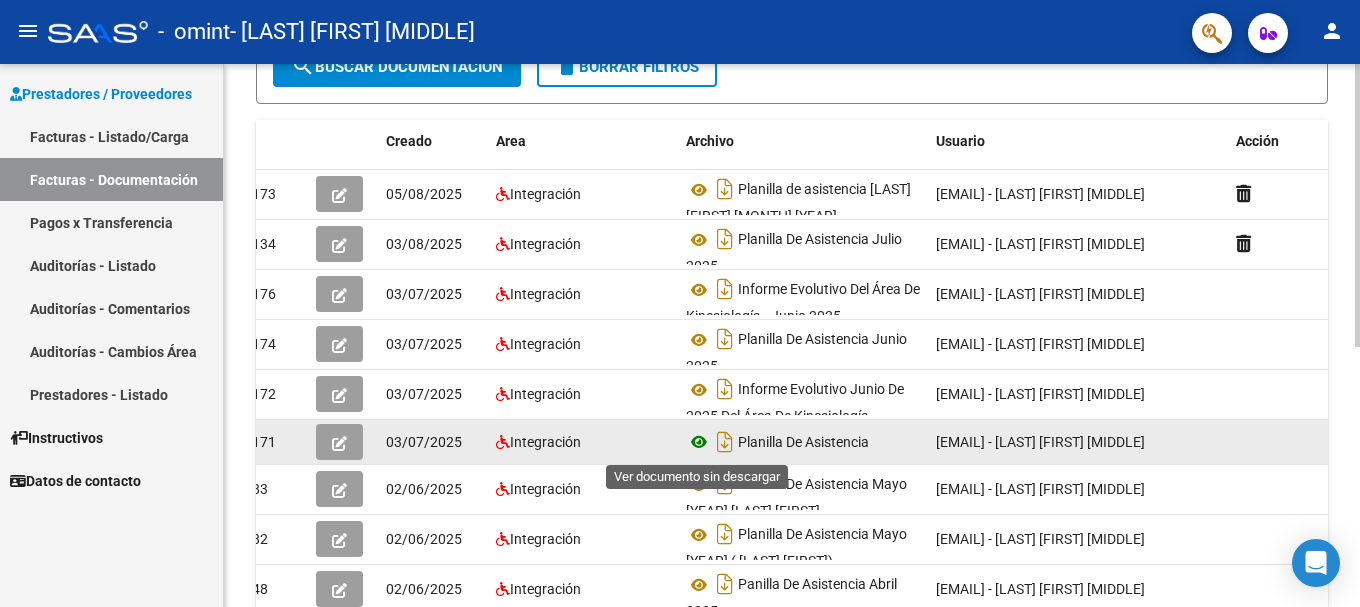 click 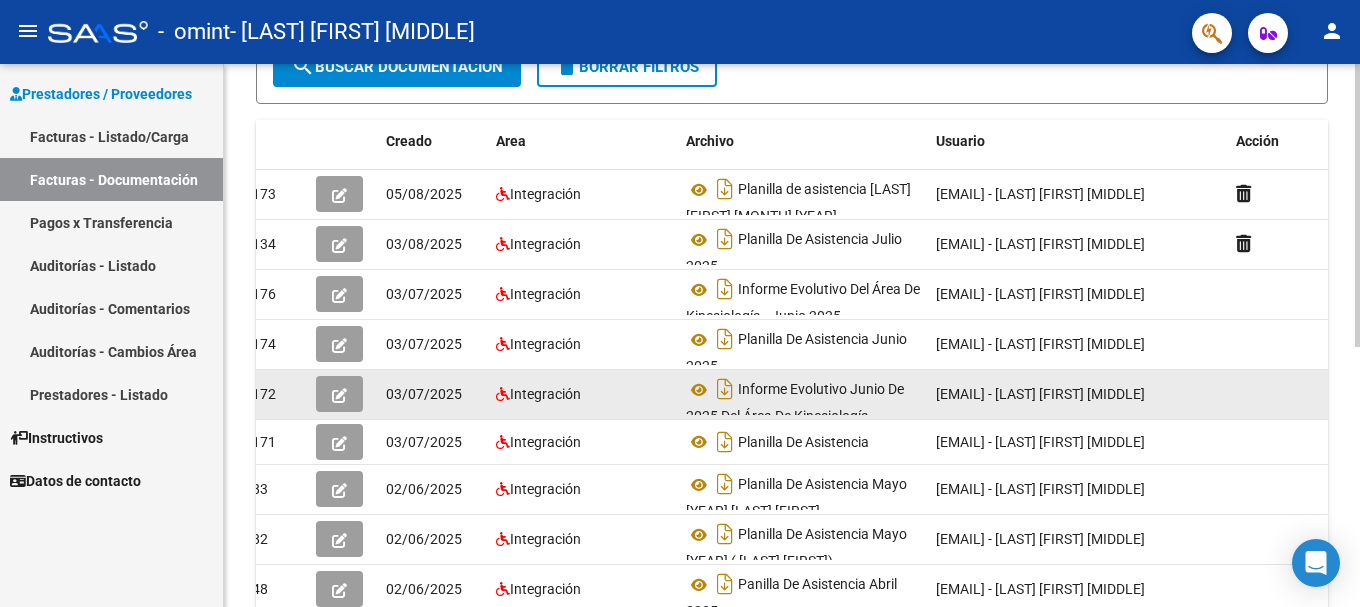 scroll, scrollTop: 0, scrollLeft: 0, axis: both 